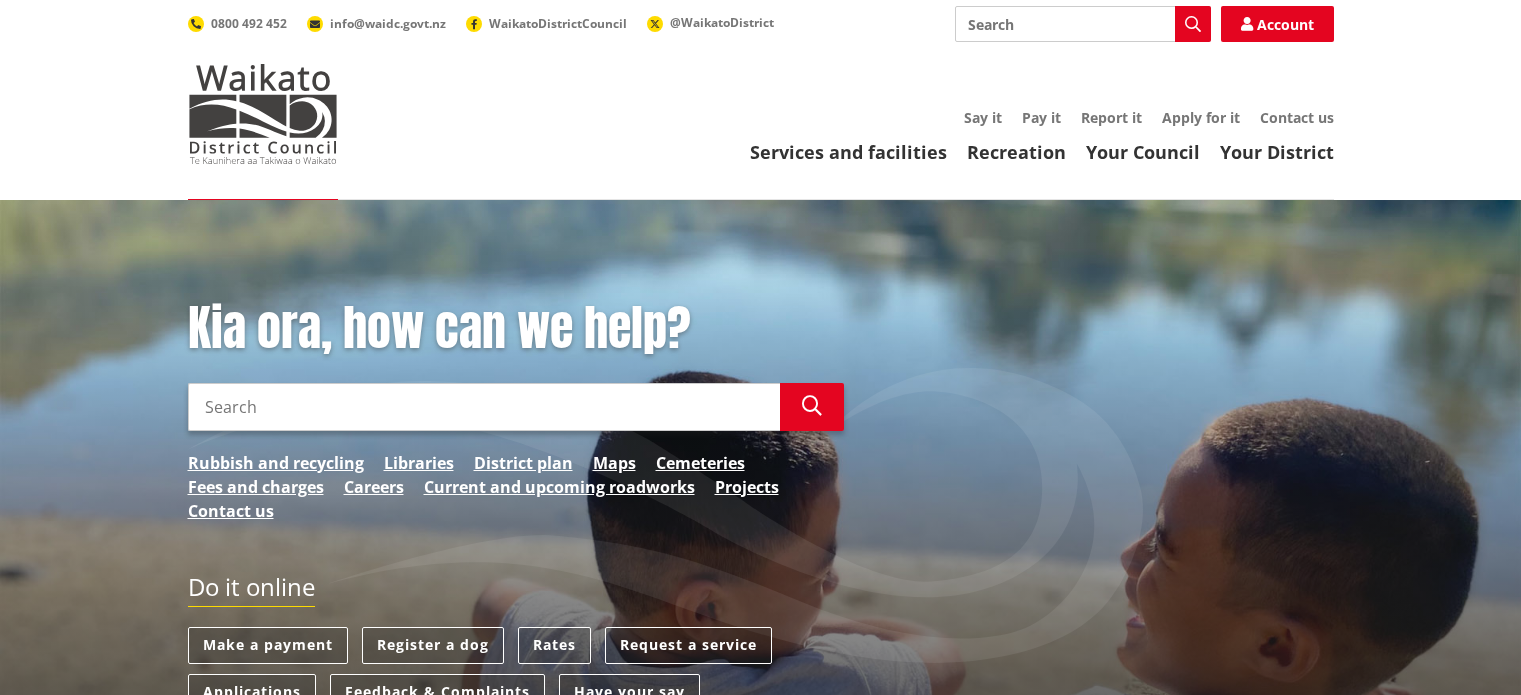 scroll, scrollTop: 0, scrollLeft: 0, axis: both 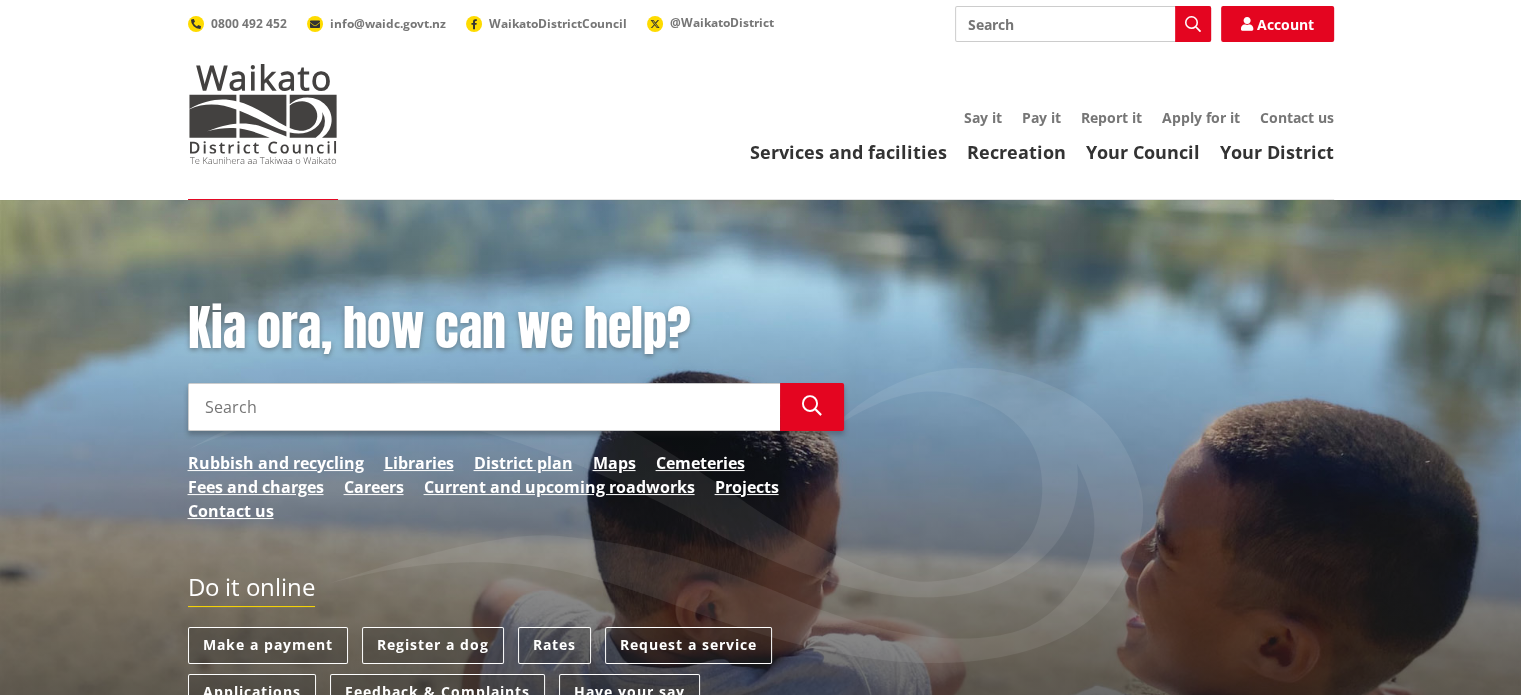 click on "Search" at bounding box center [484, 407] 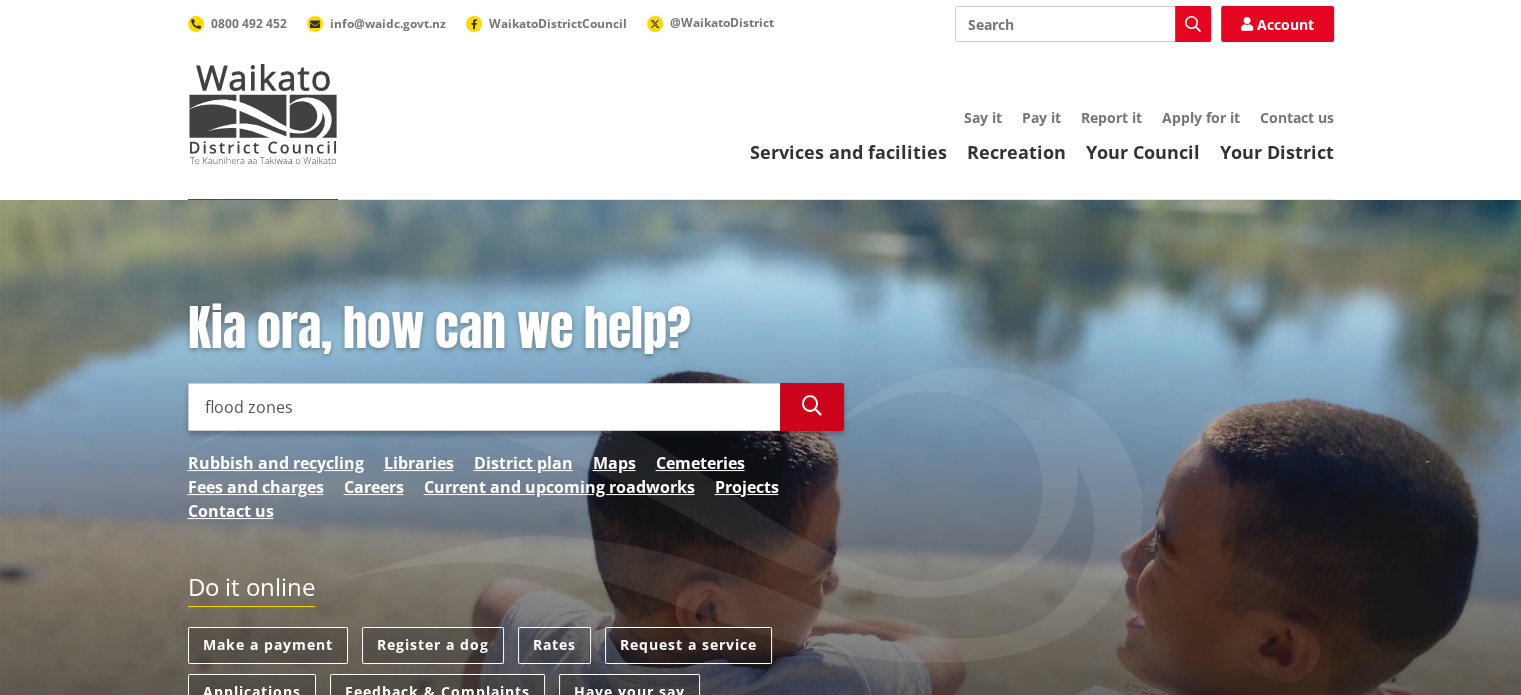 type on "flood zones" 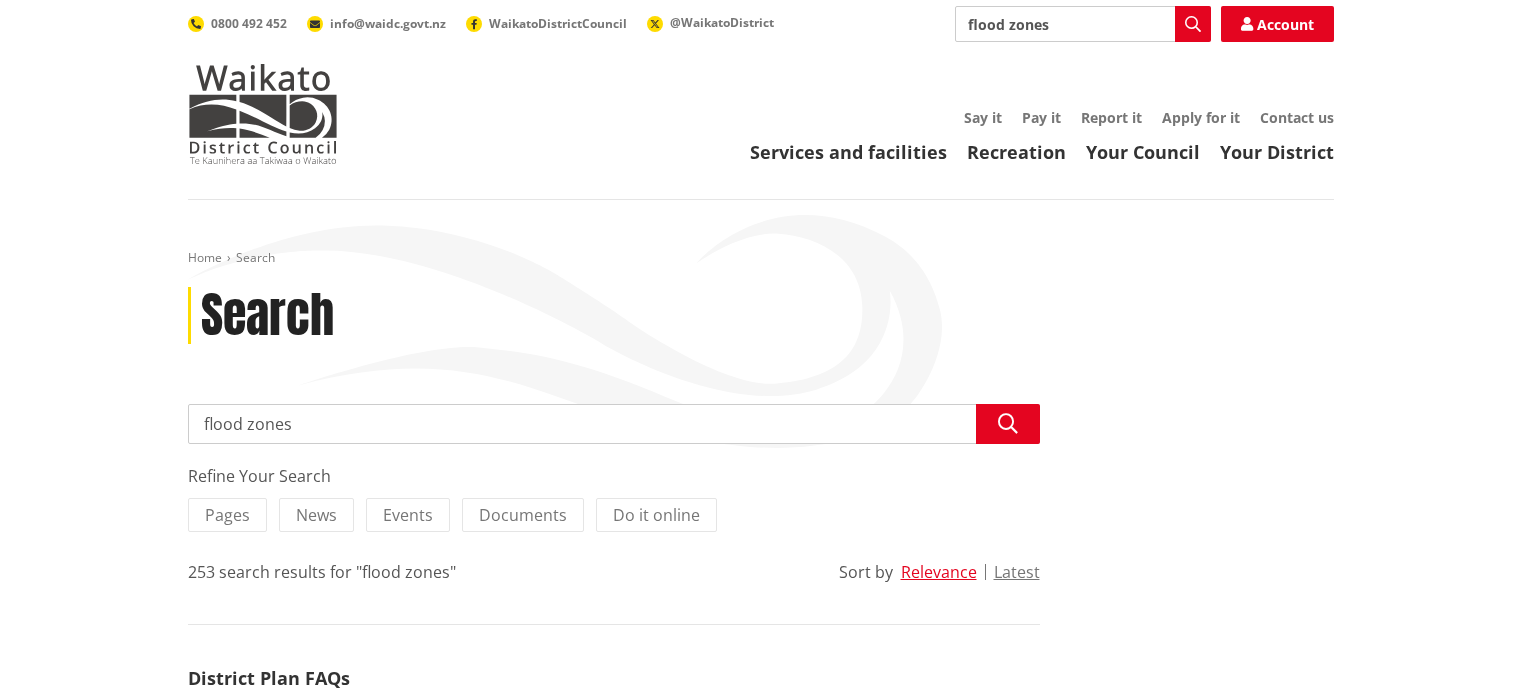 scroll, scrollTop: 0, scrollLeft: 0, axis: both 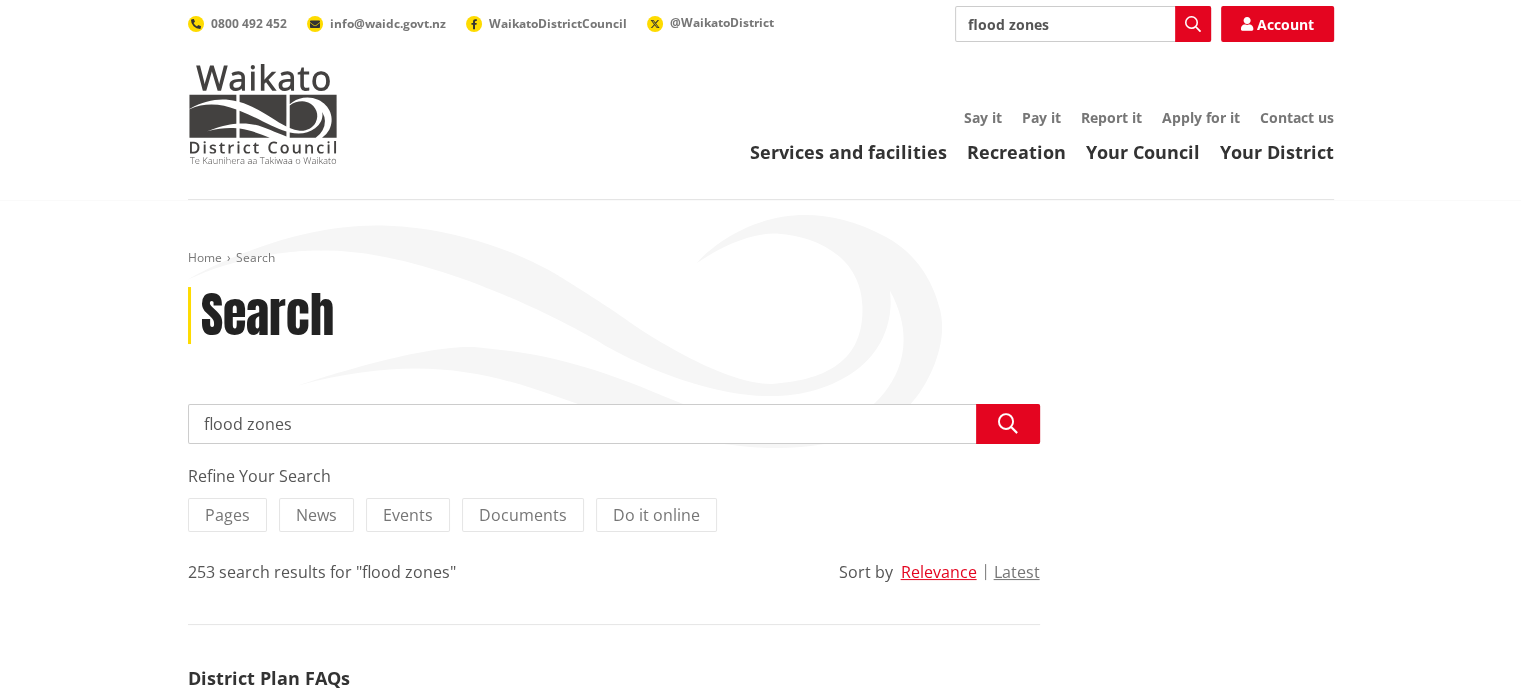 click on "flood zones" at bounding box center (614, 424) 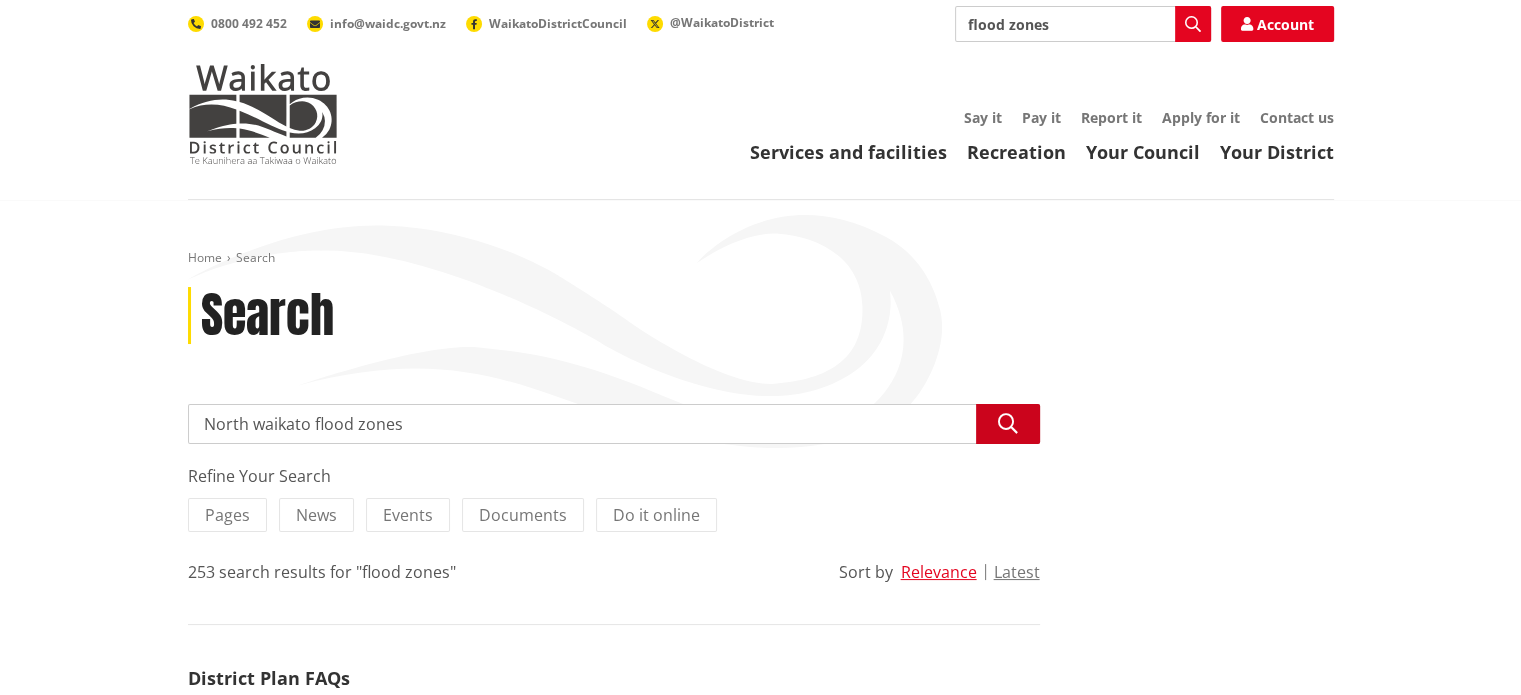 type on "North [REGION] flood zones" 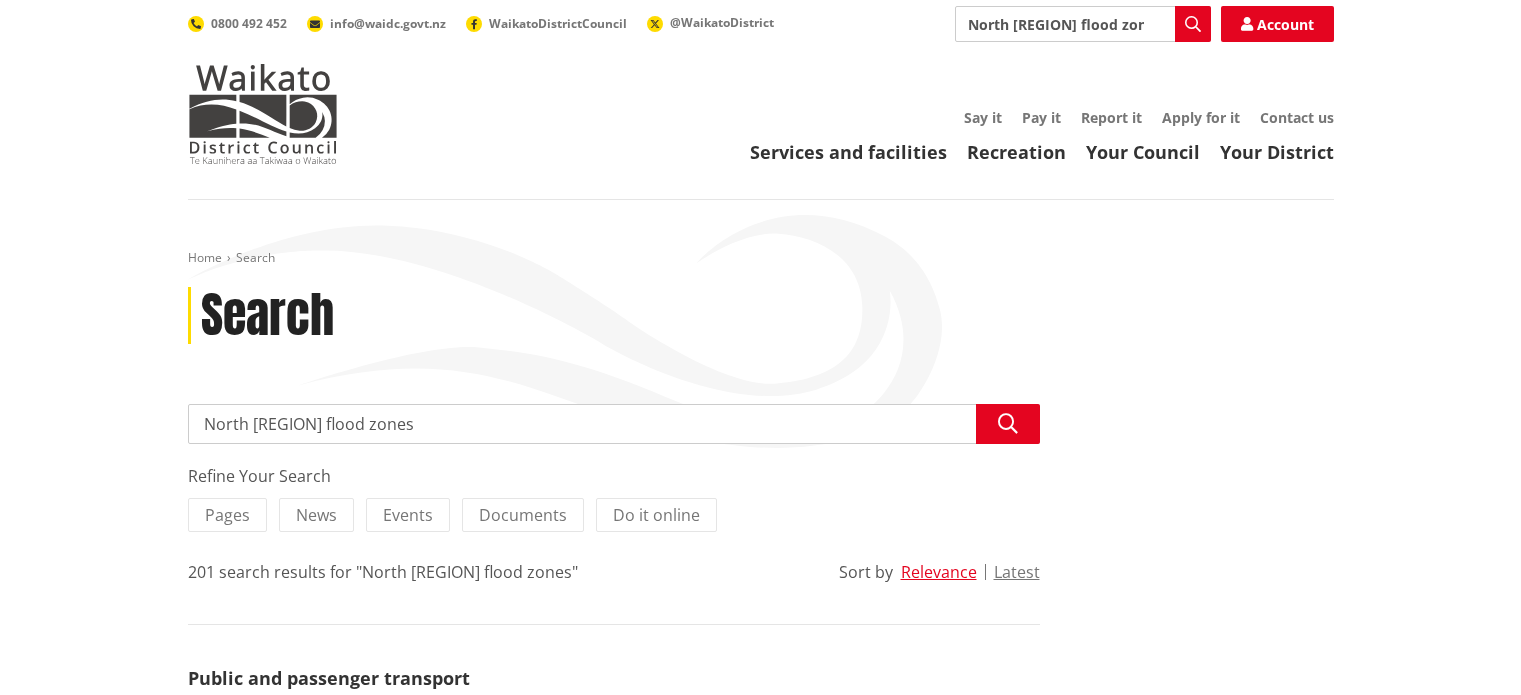 scroll, scrollTop: 0, scrollLeft: 0, axis: both 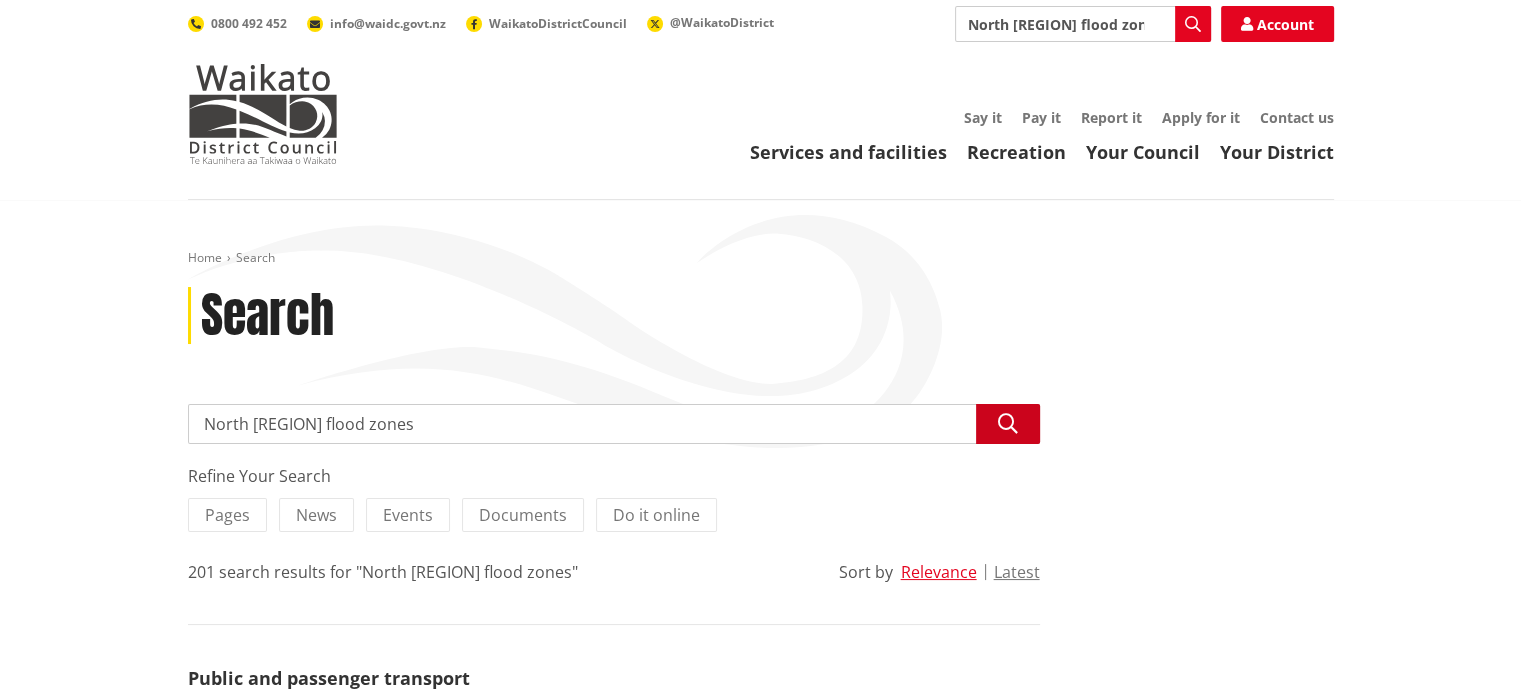 click at bounding box center [1008, 424] 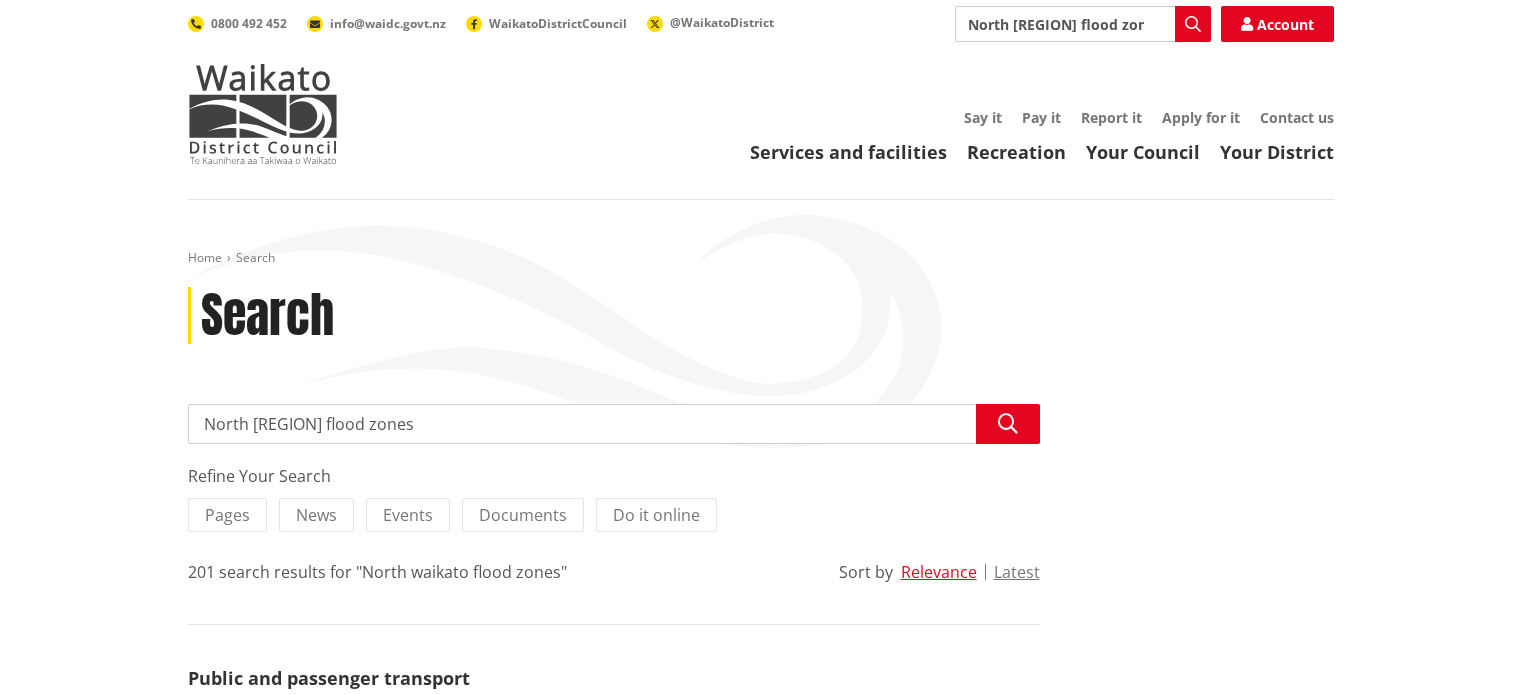 scroll, scrollTop: 0, scrollLeft: 0, axis: both 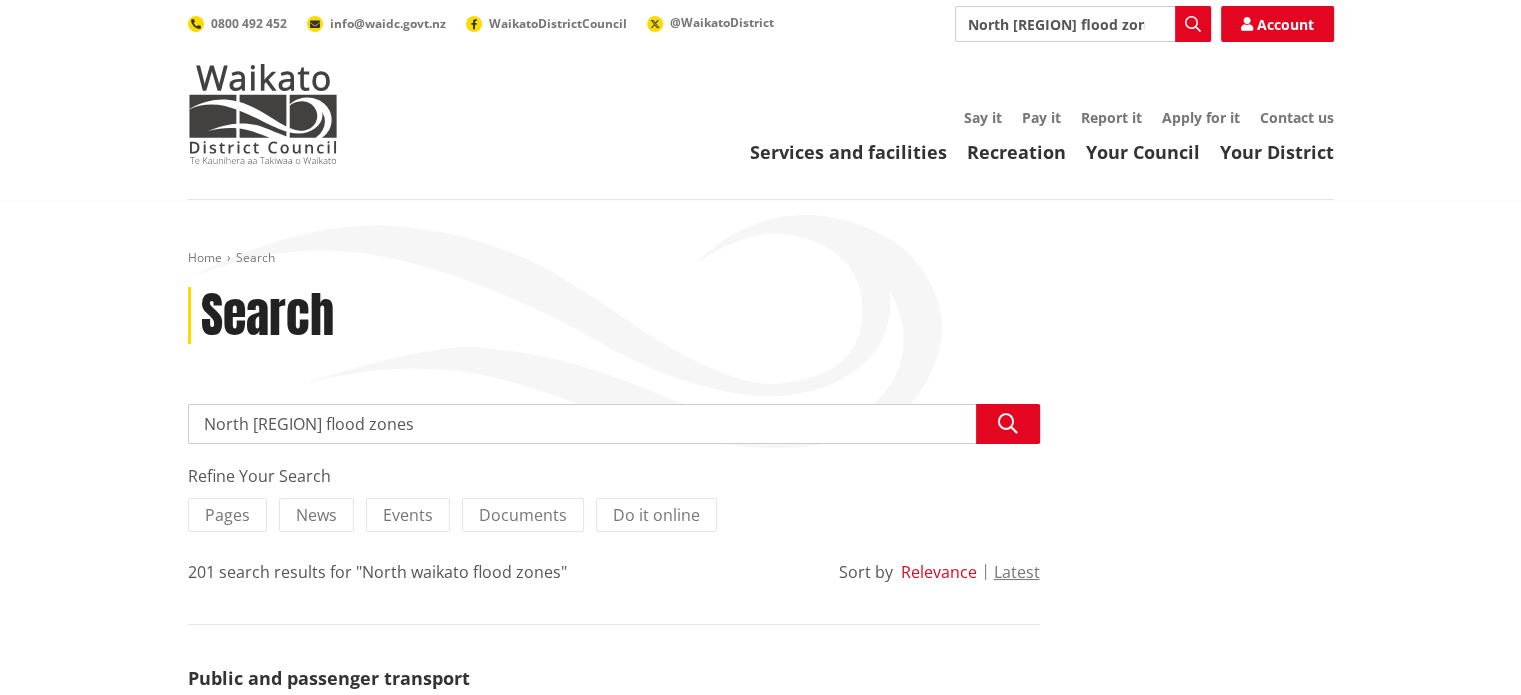 click on "Relevance" at bounding box center (939, 572) 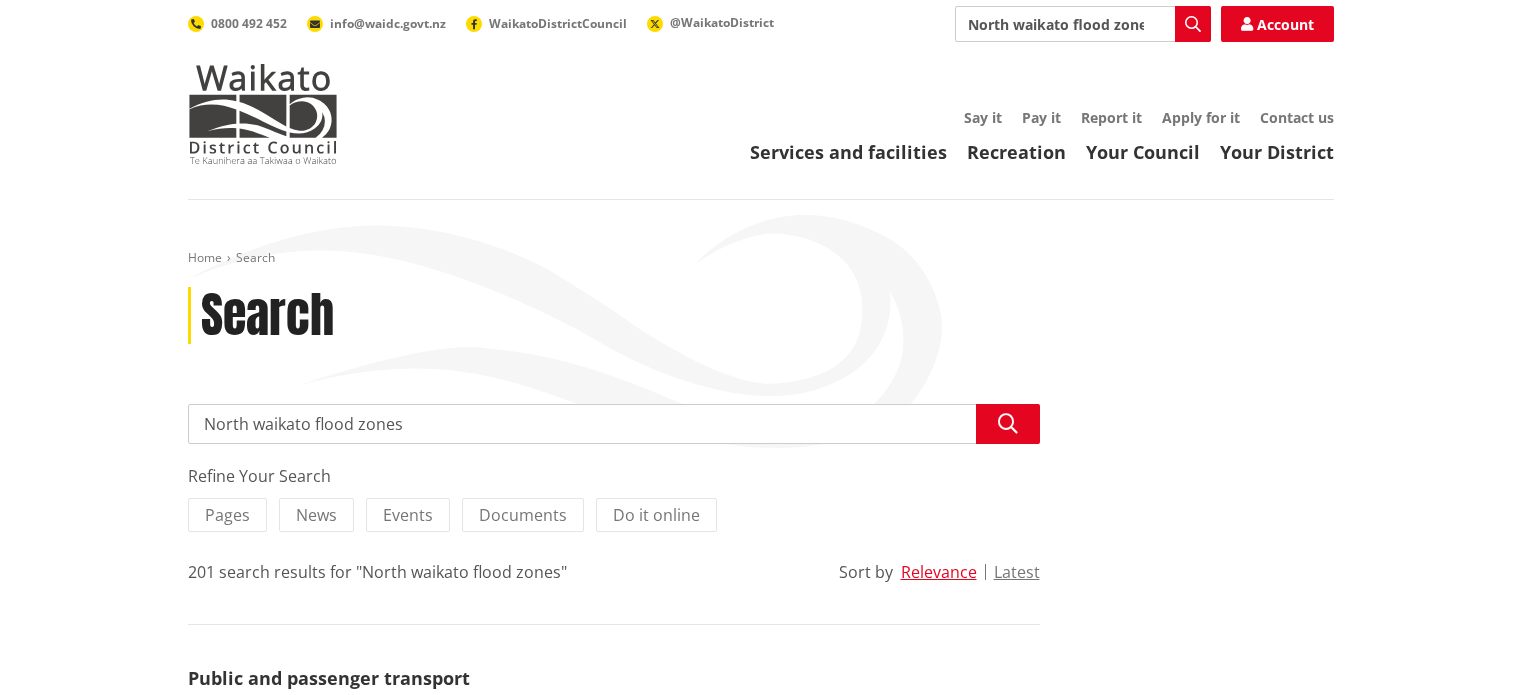 scroll, scrollTop: 0, scrollLeft: 0, axis: both 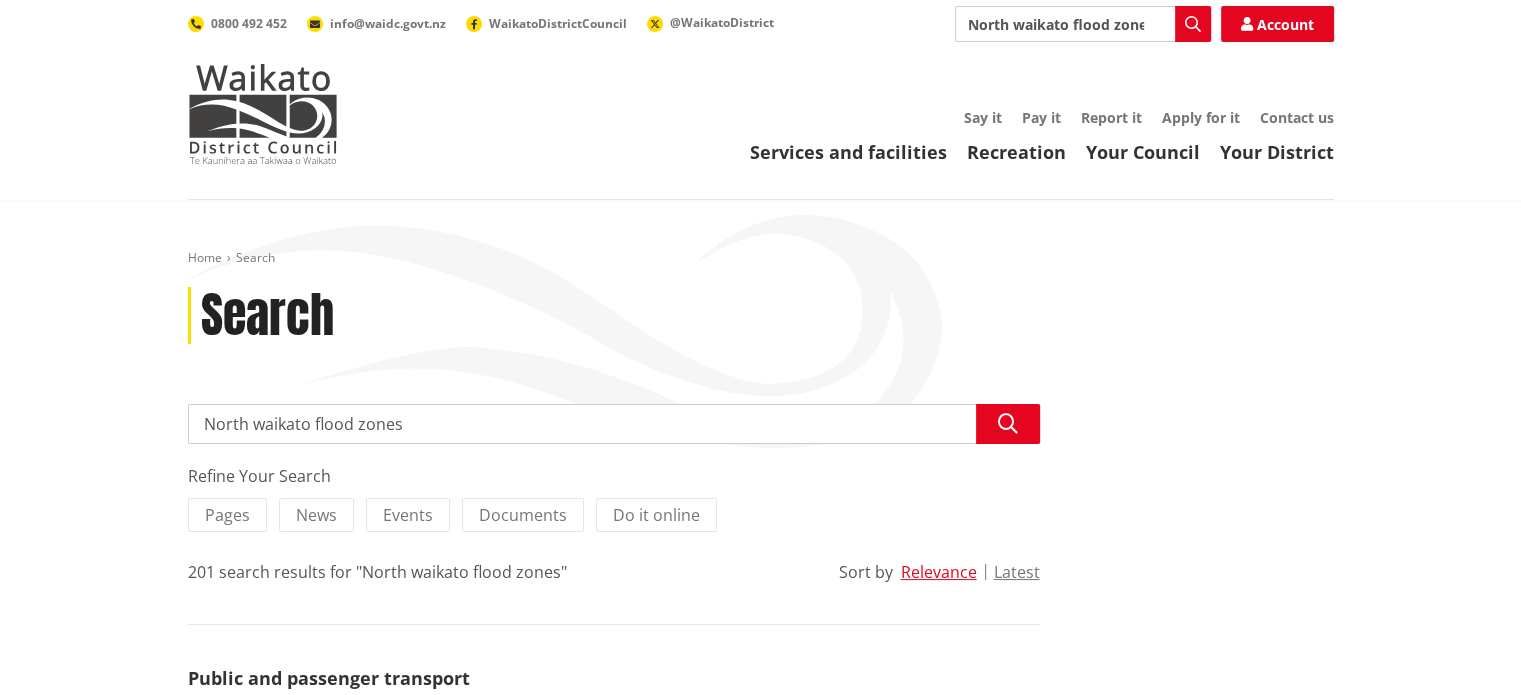 click on "North waikato flood zones" at bounding box center [614, 424] 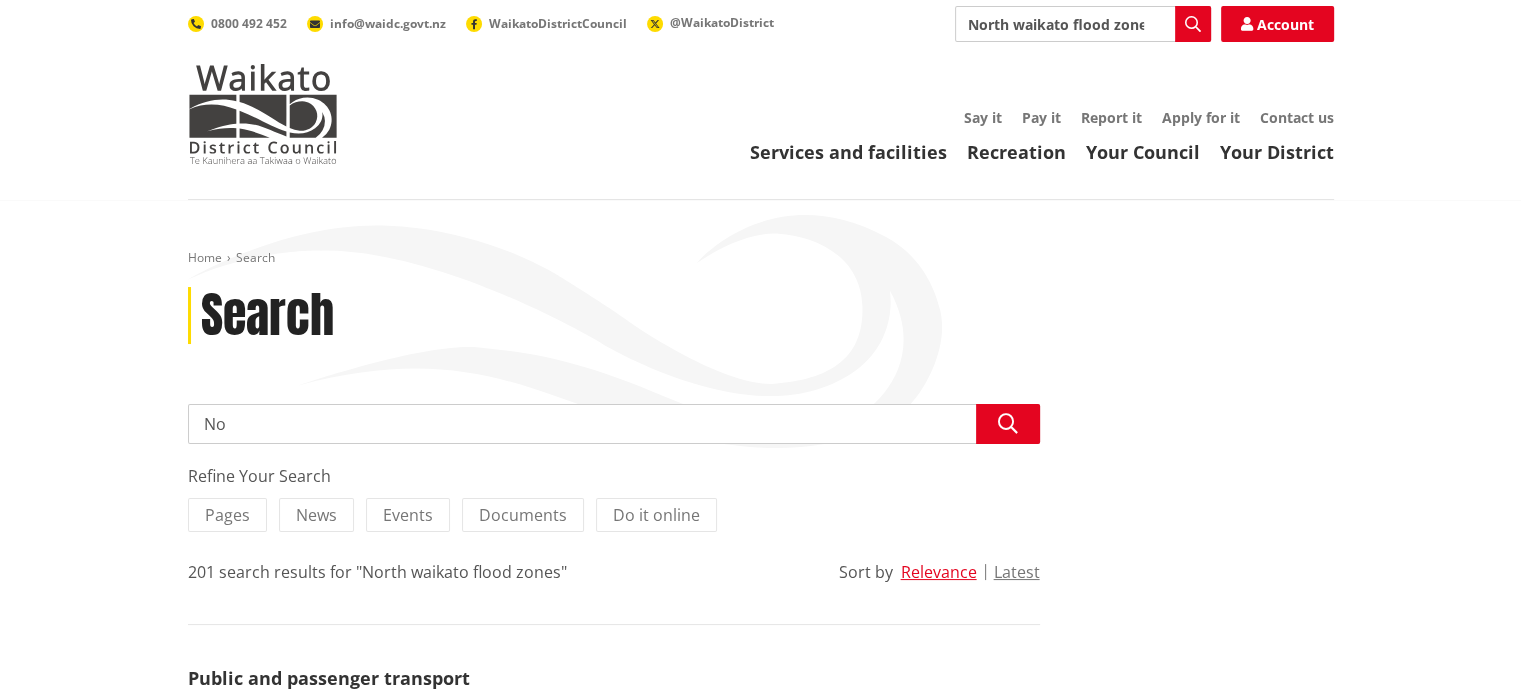 type on "N" 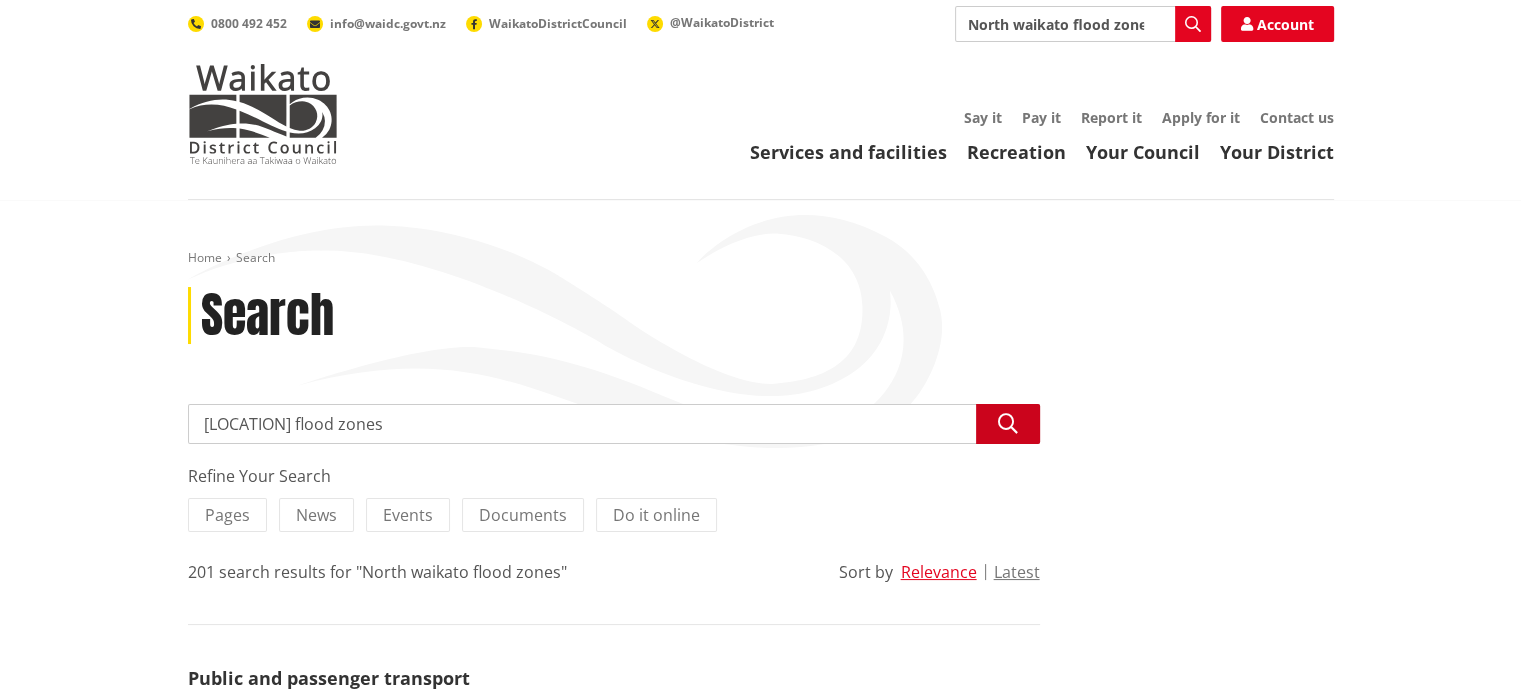 type on "[CITY] flood zones" 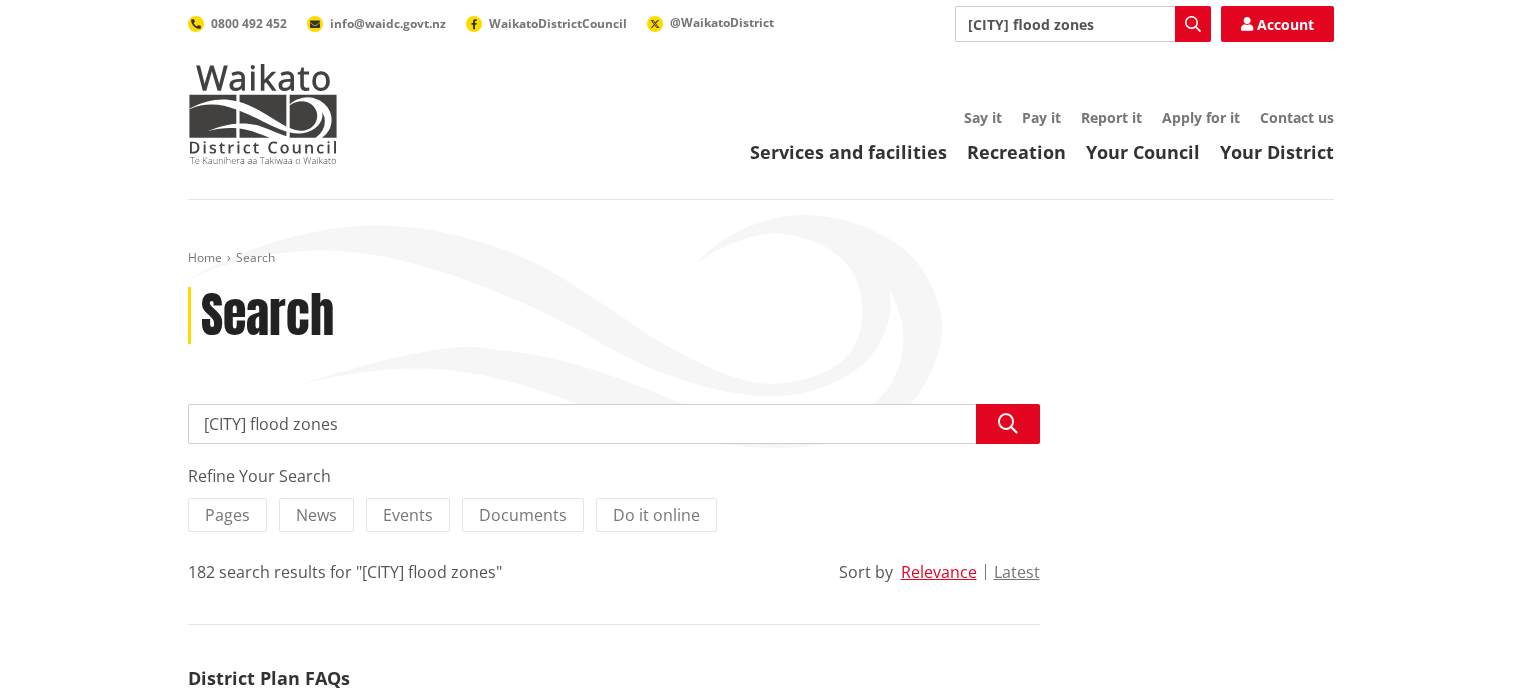 scroll, scrollTop: 0, scrollLeft: 0, axis: both 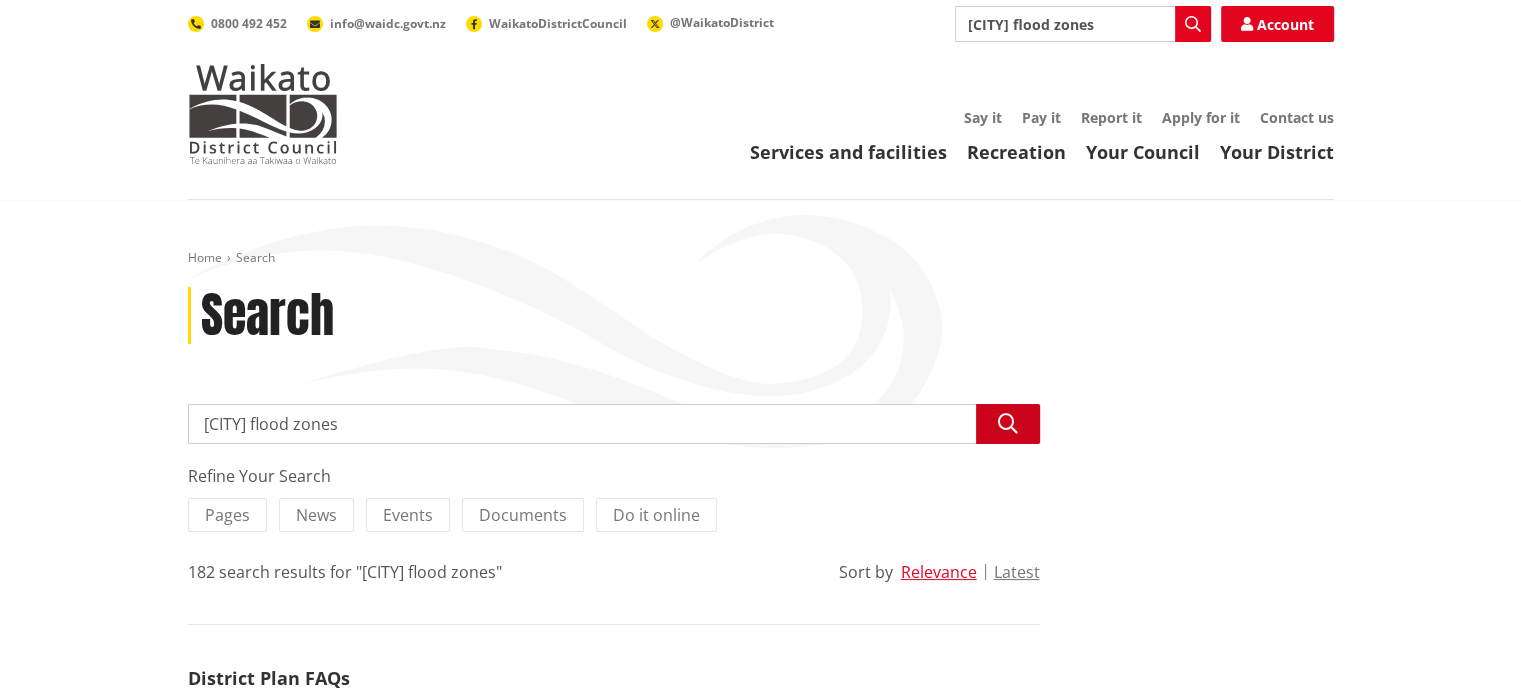 click on "Search" at bounding box center (1008, 424) 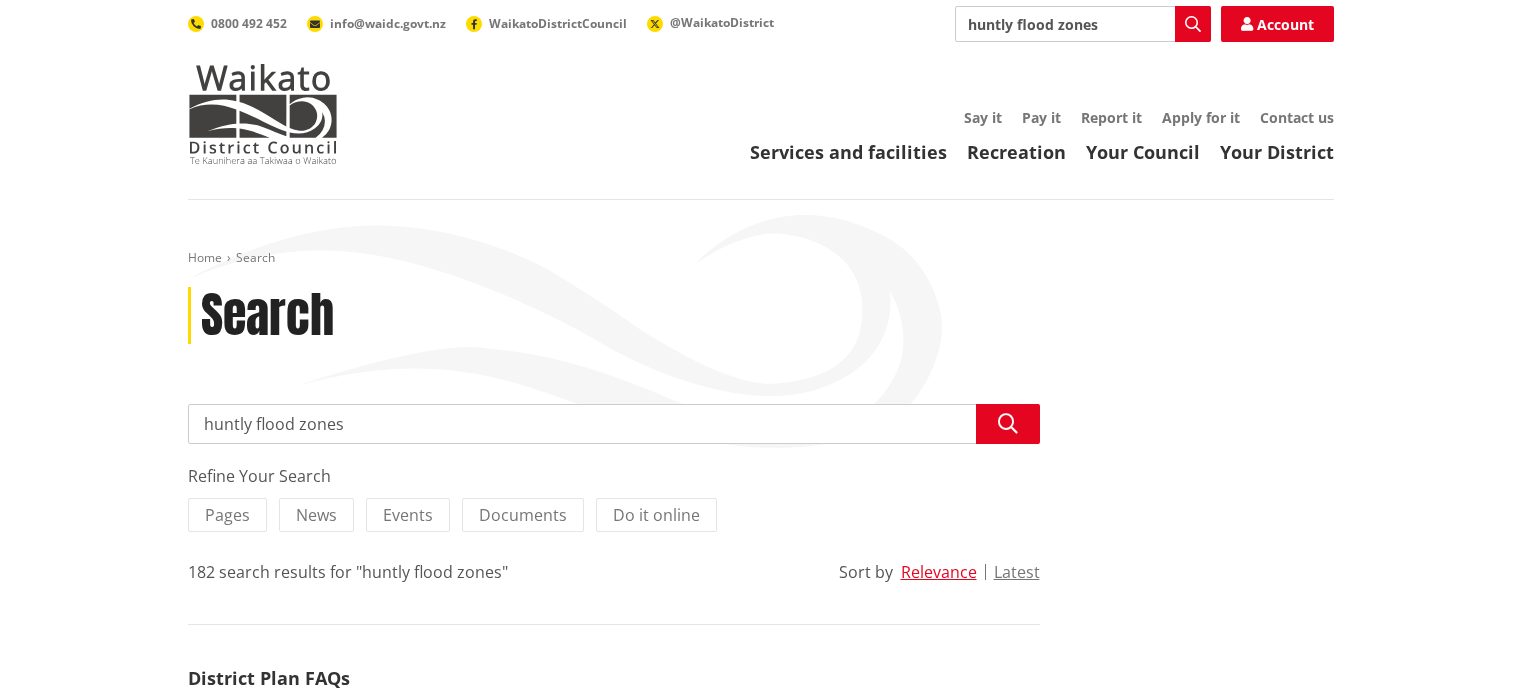 scroll, scrollTop: 0, scrollLeft: 0, axis: both 